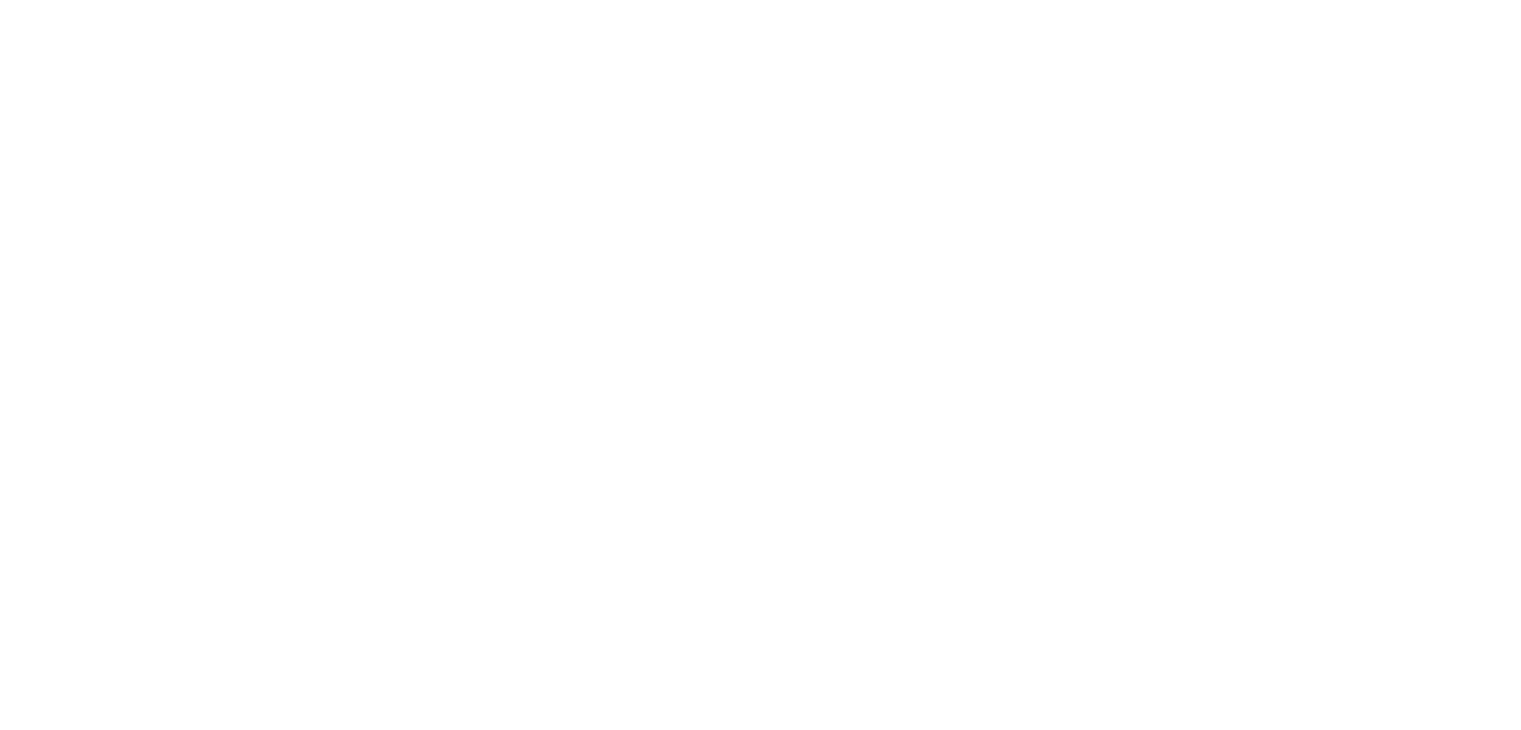 scroll, scrollTop: 0, scrollLeft: 0, axis: both 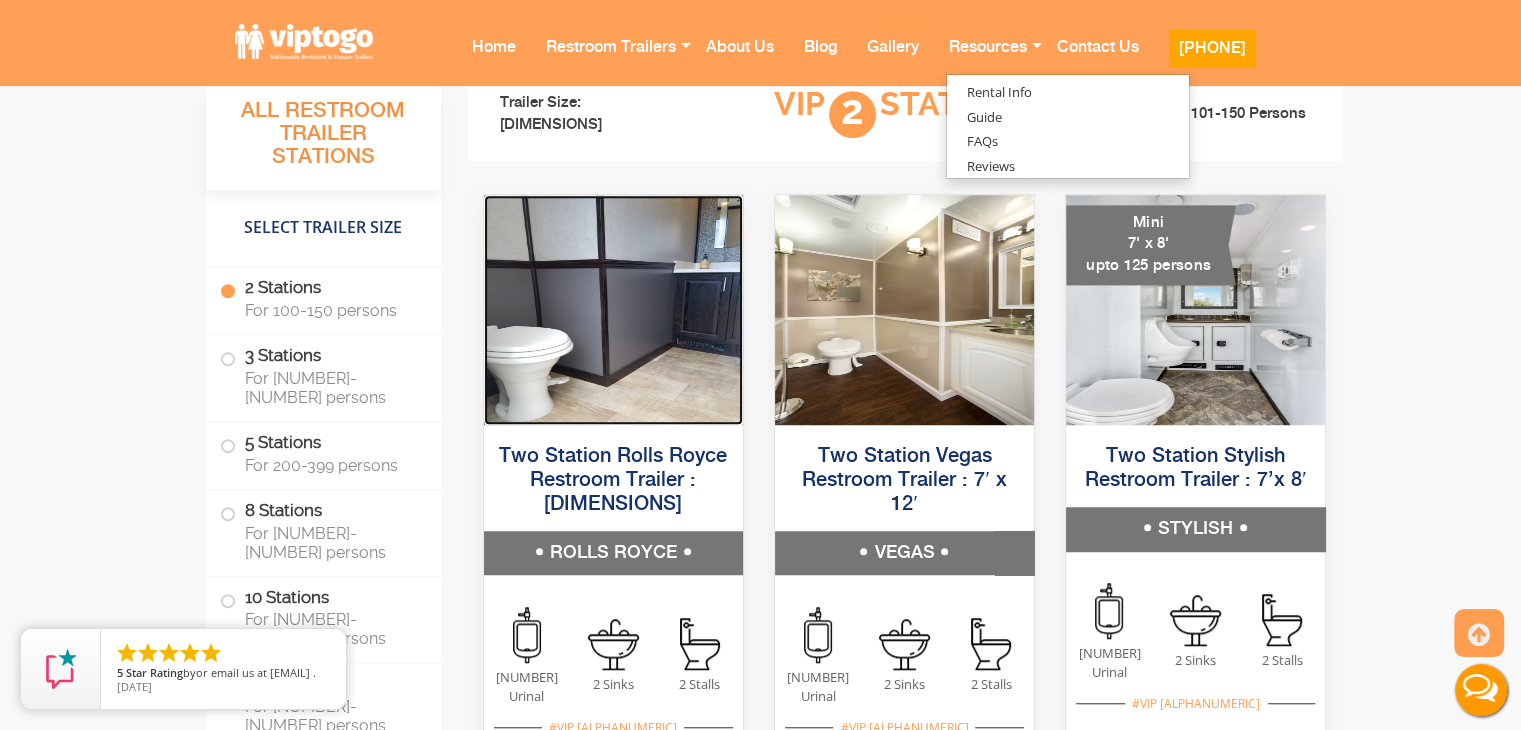click at bounding box center [613, 310] 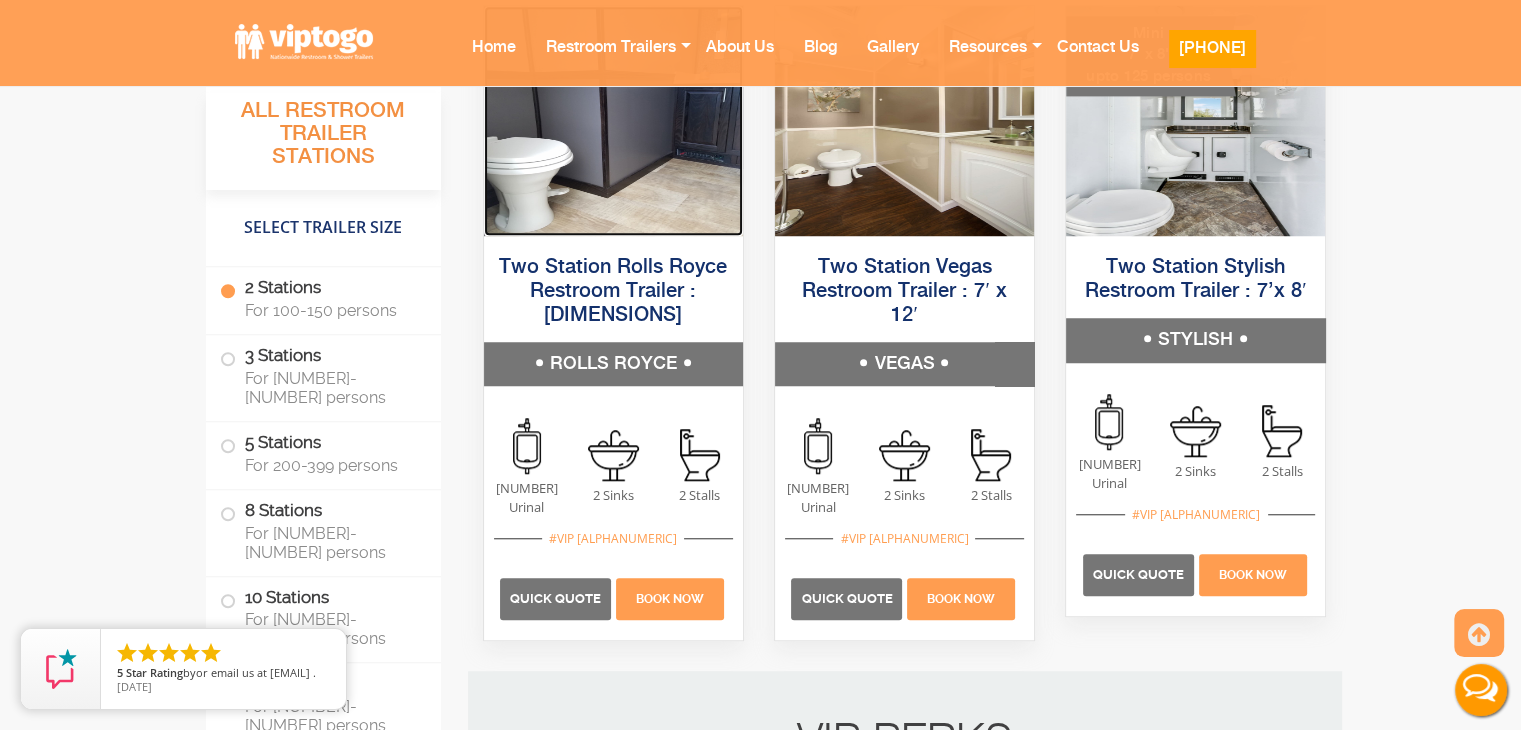 scroll, scrollTop: 1600, scrollLeft: 0, axis: vertical 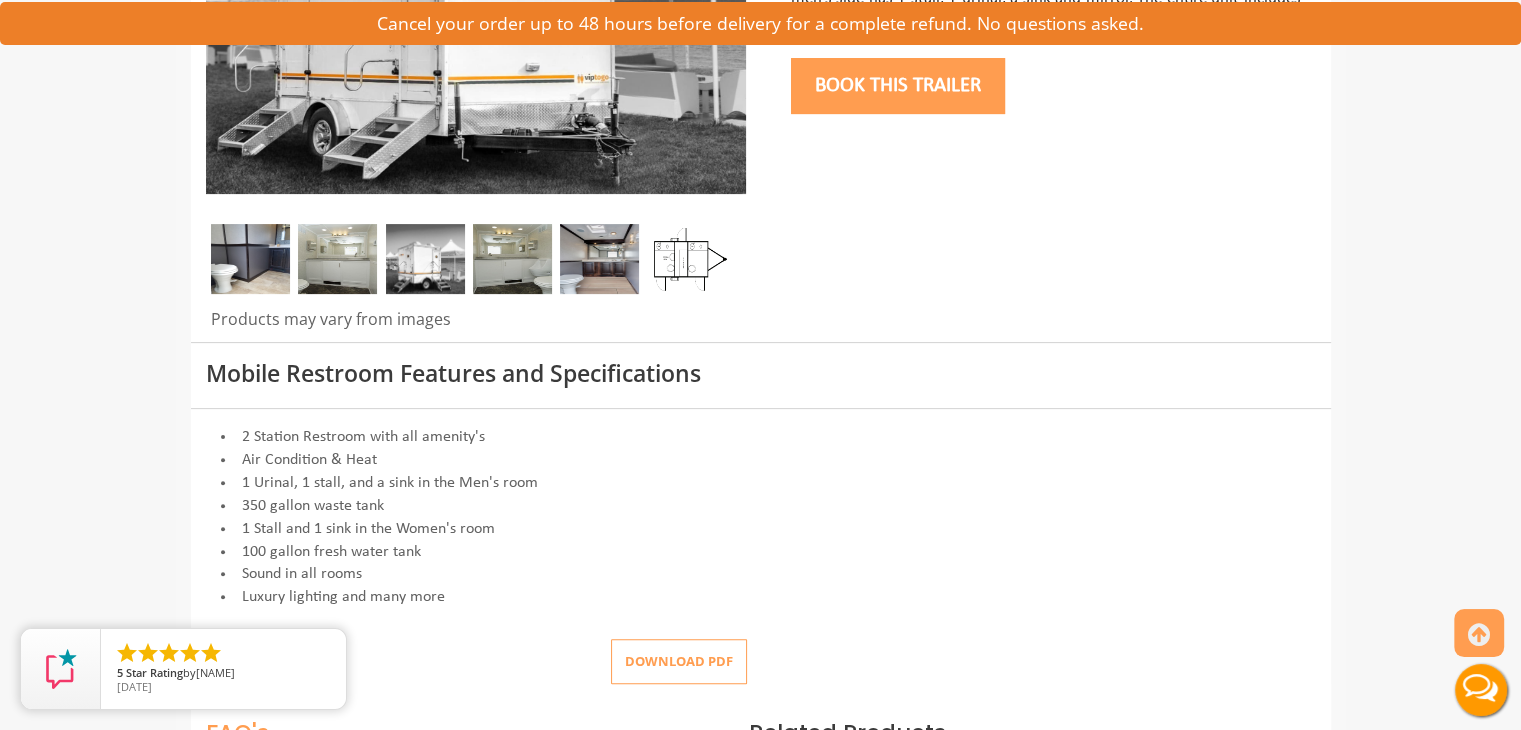 click at bounding box center [425, 259] 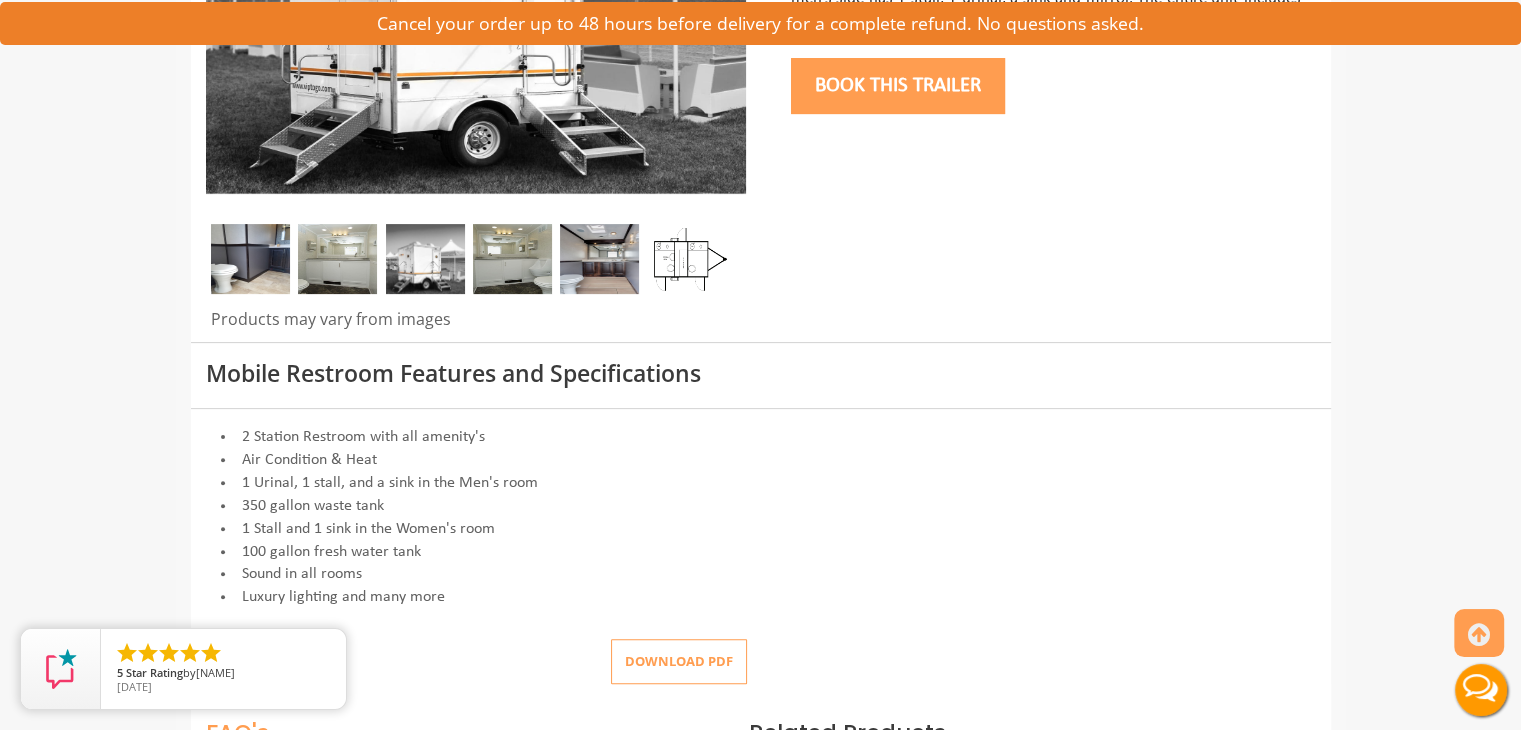 click at bounding box center (512, 259) 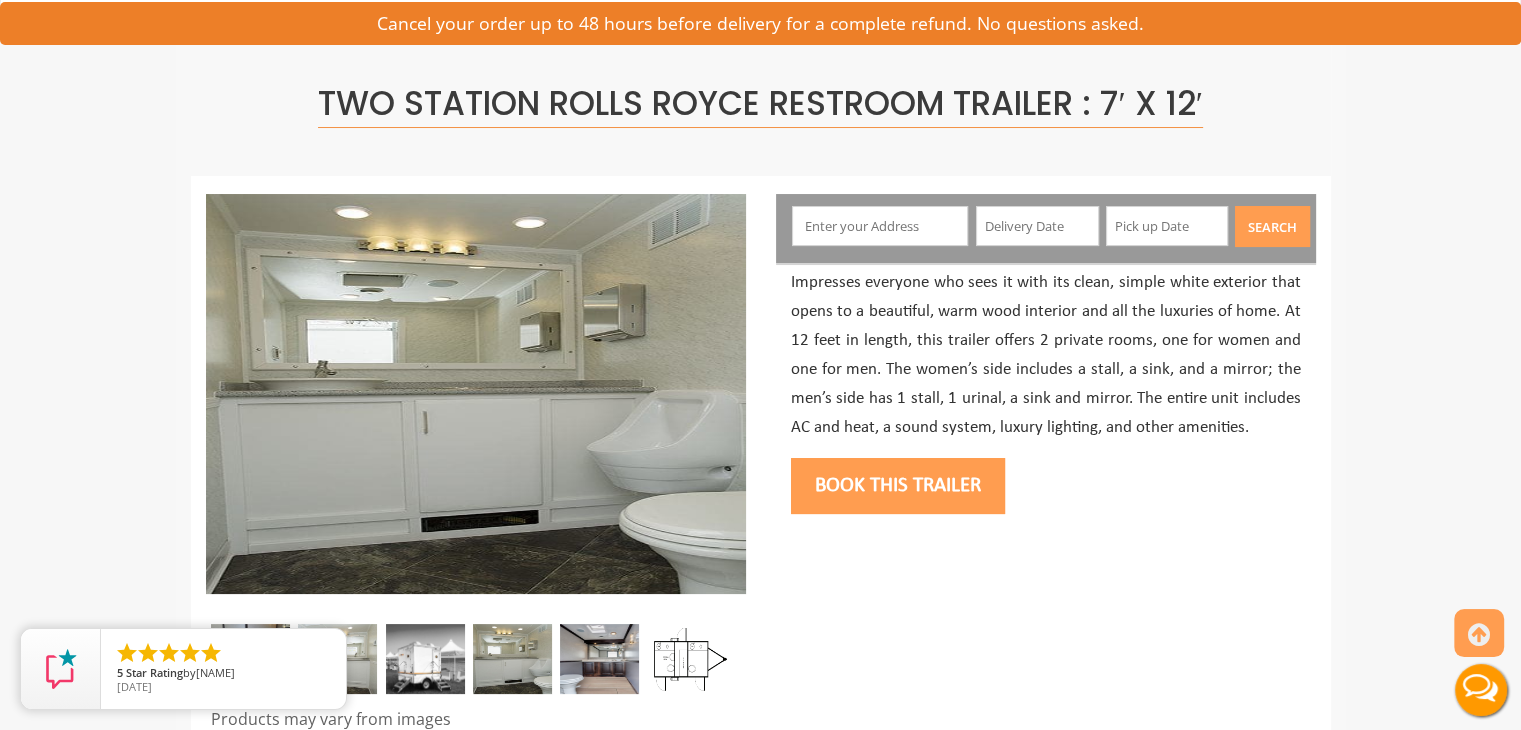 scroll, scrollTop: 200, scrollLeft: 0, axis: vertical 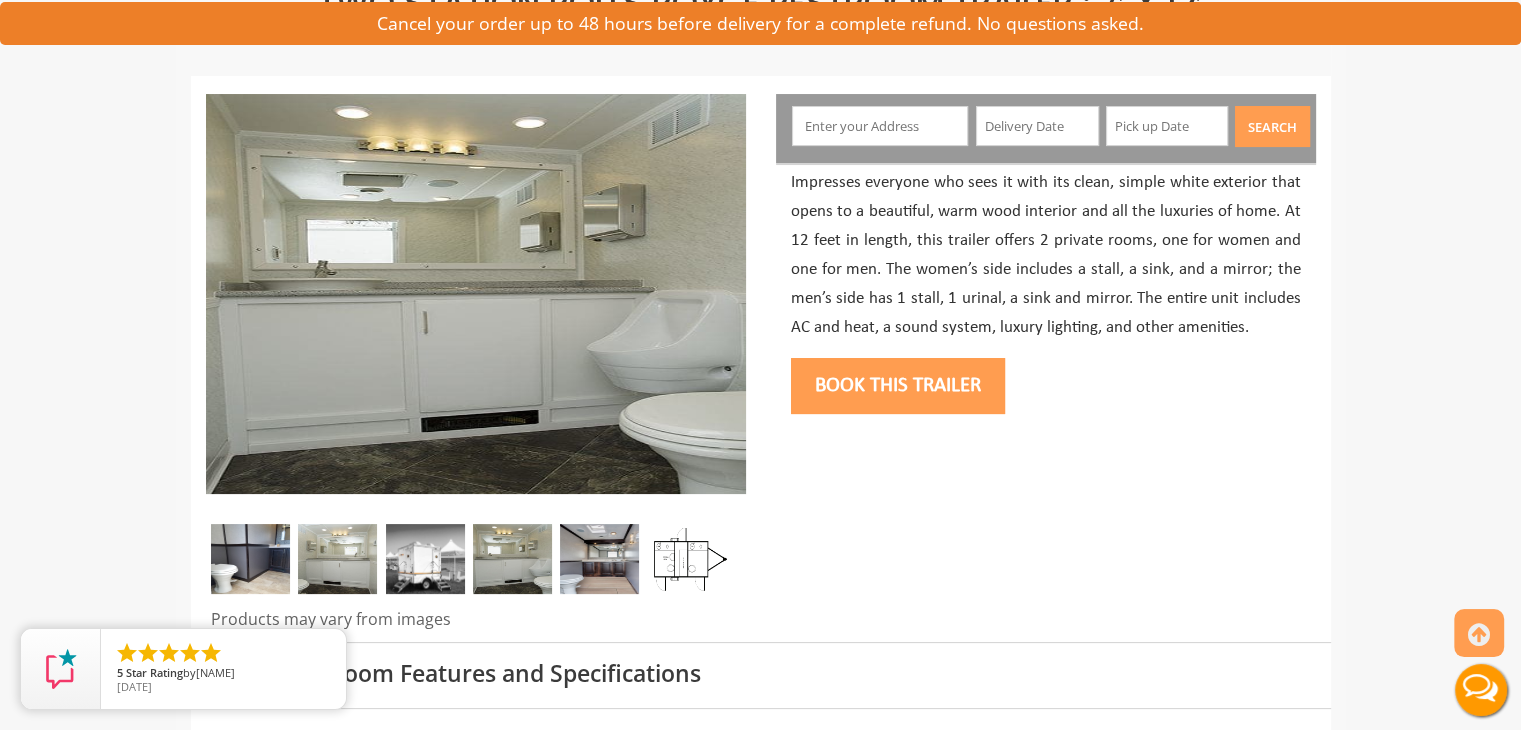 click at bounding box center [599, 559] 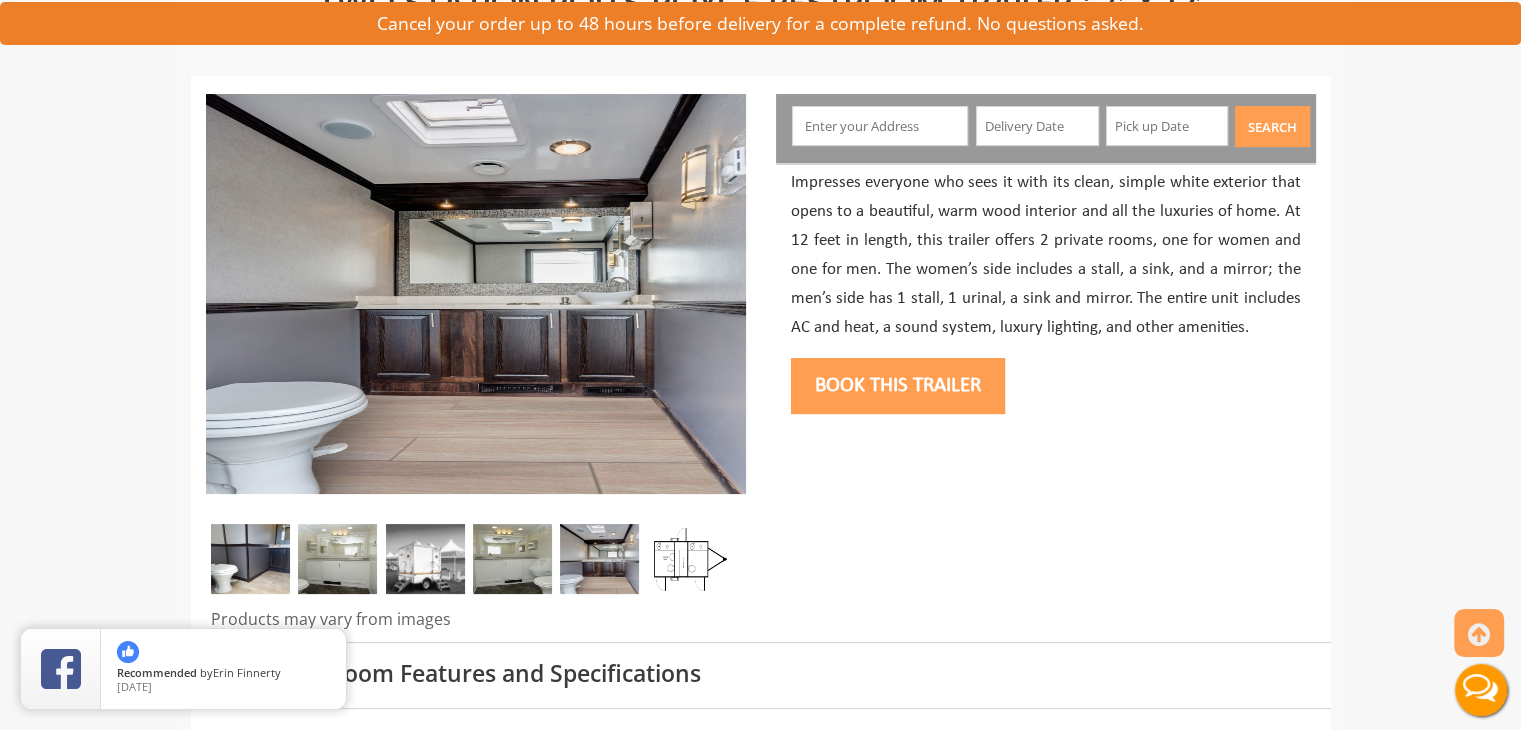 click at bounding box center (599, 559) 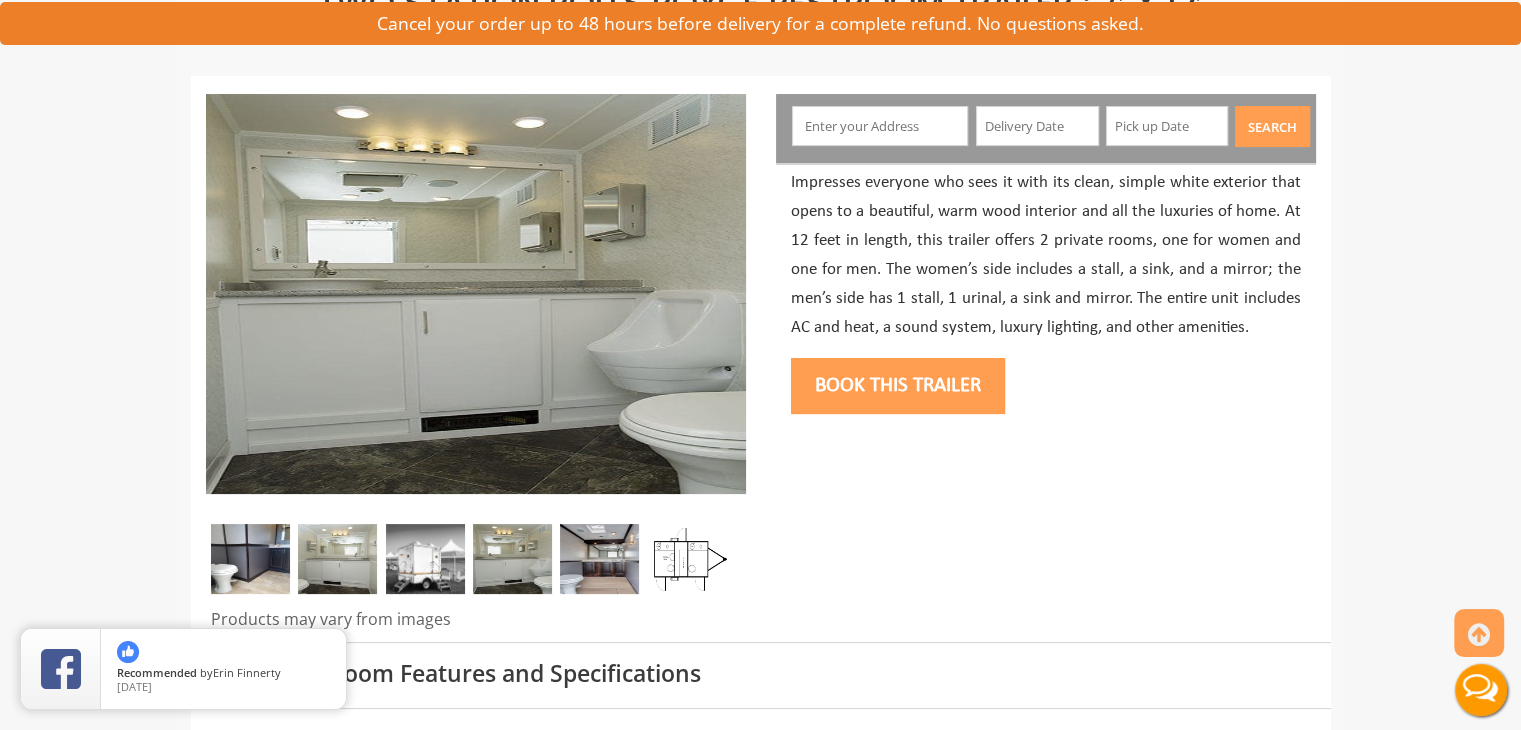 click at bounding box center (425, 559) 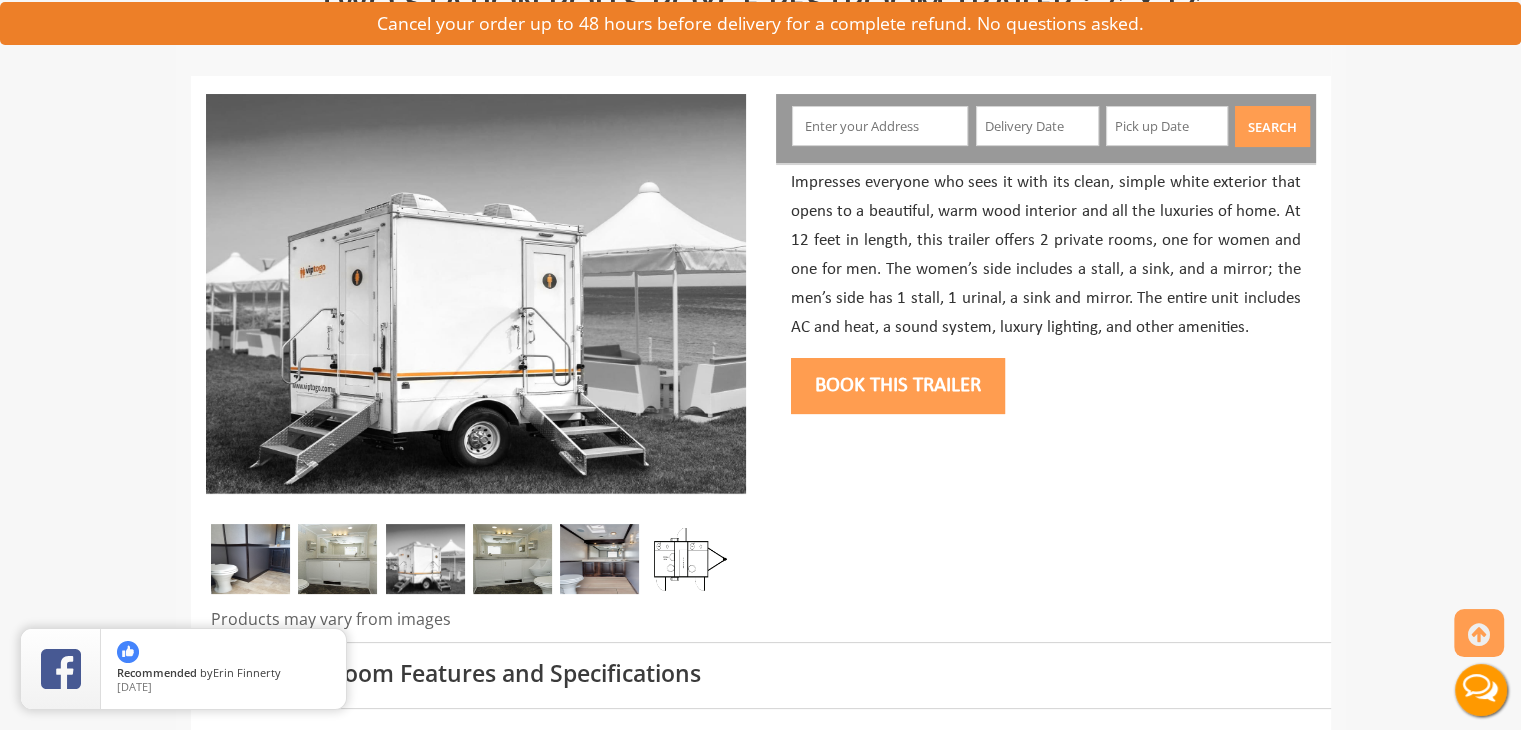 click at bounding box center [337, 559] 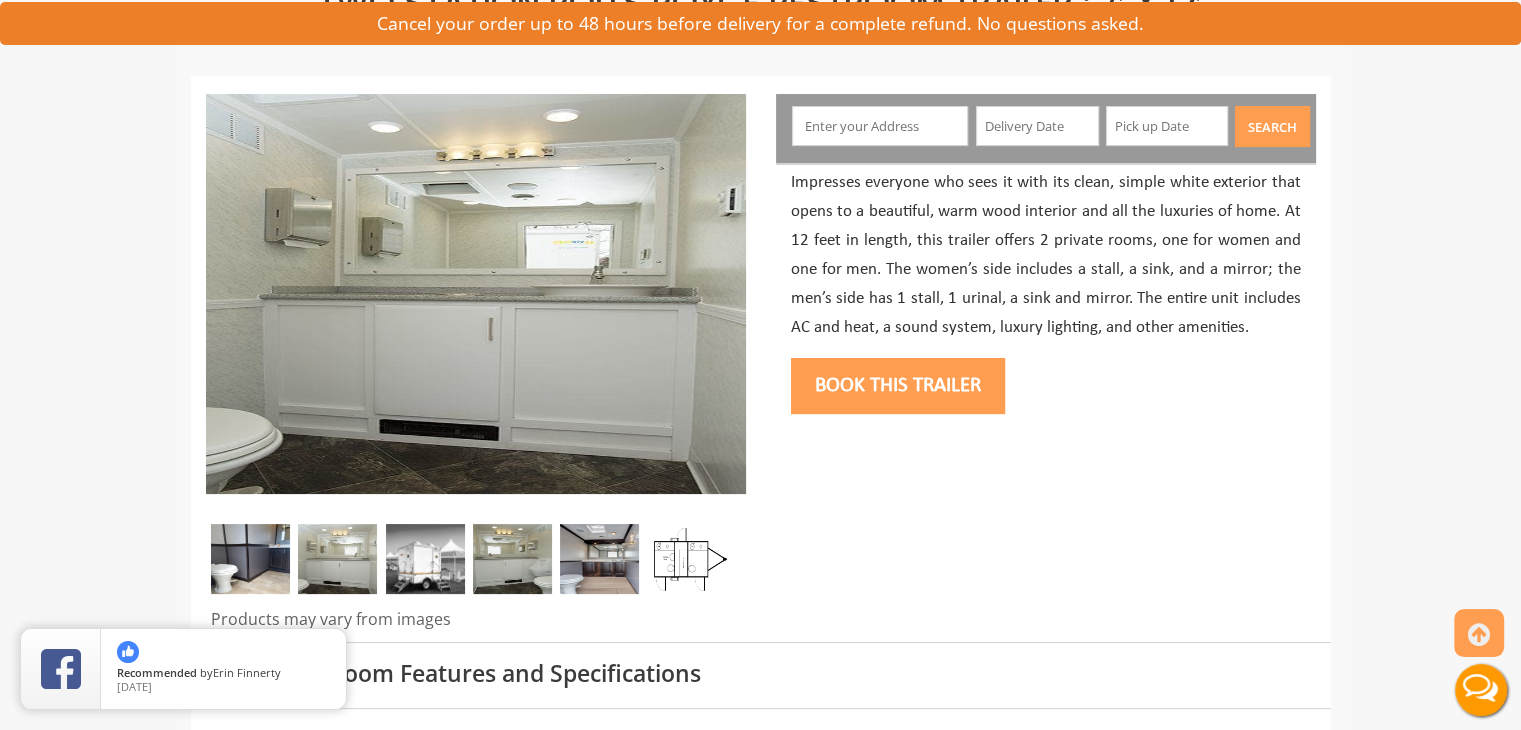 click at bounding box center [250, 559] 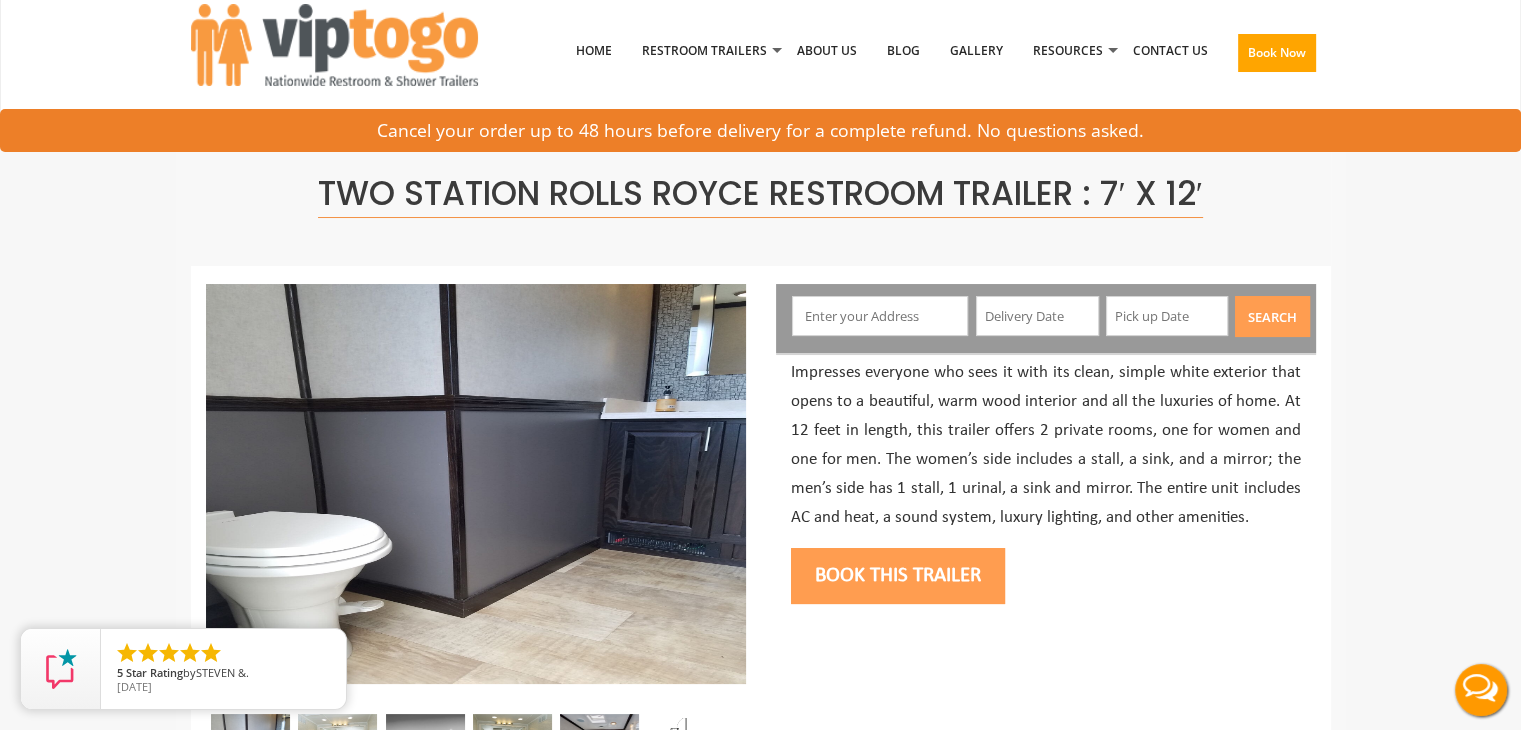 scroll, scrollTop: 0, scrollLeft: 0, axis: both 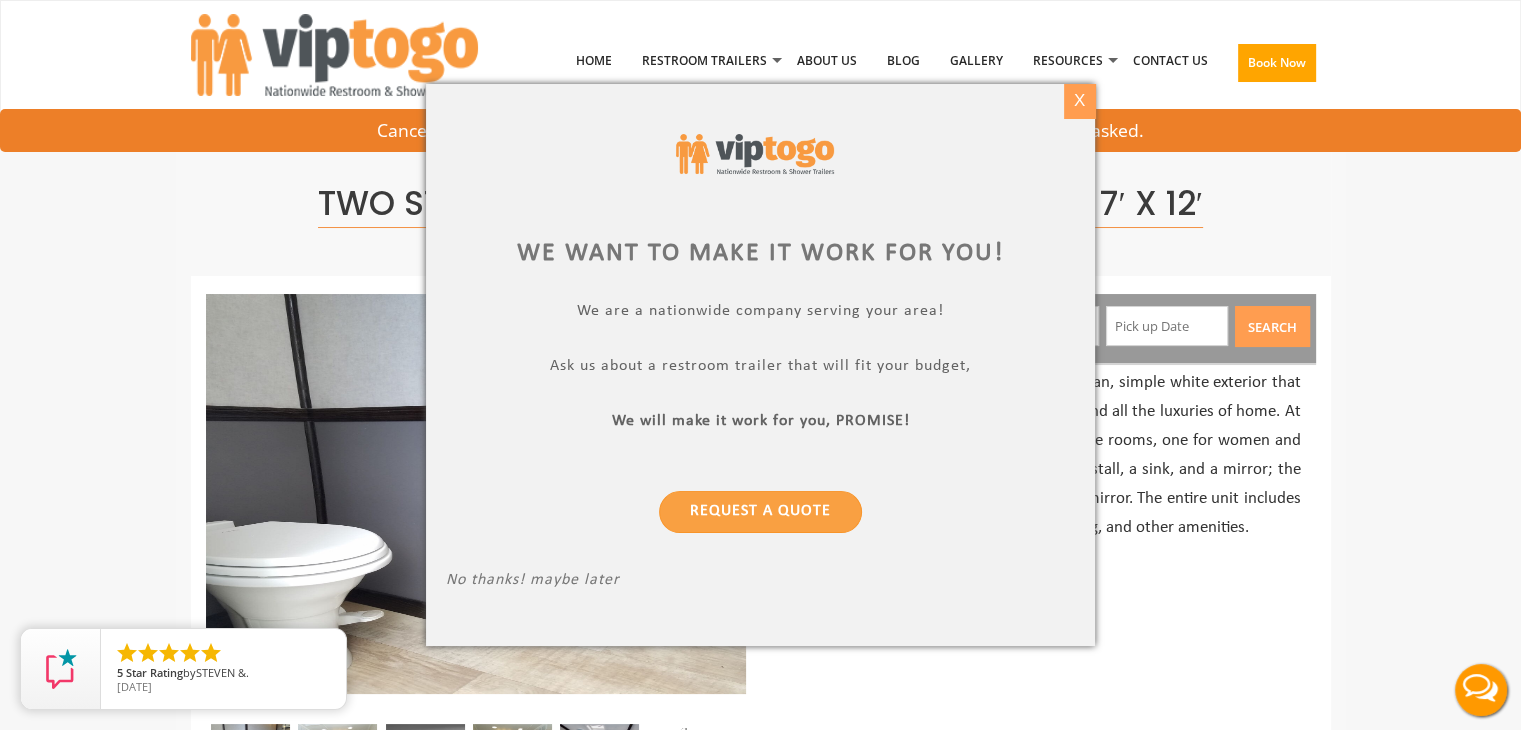 click on "X" at bounding box center [1079, 101] 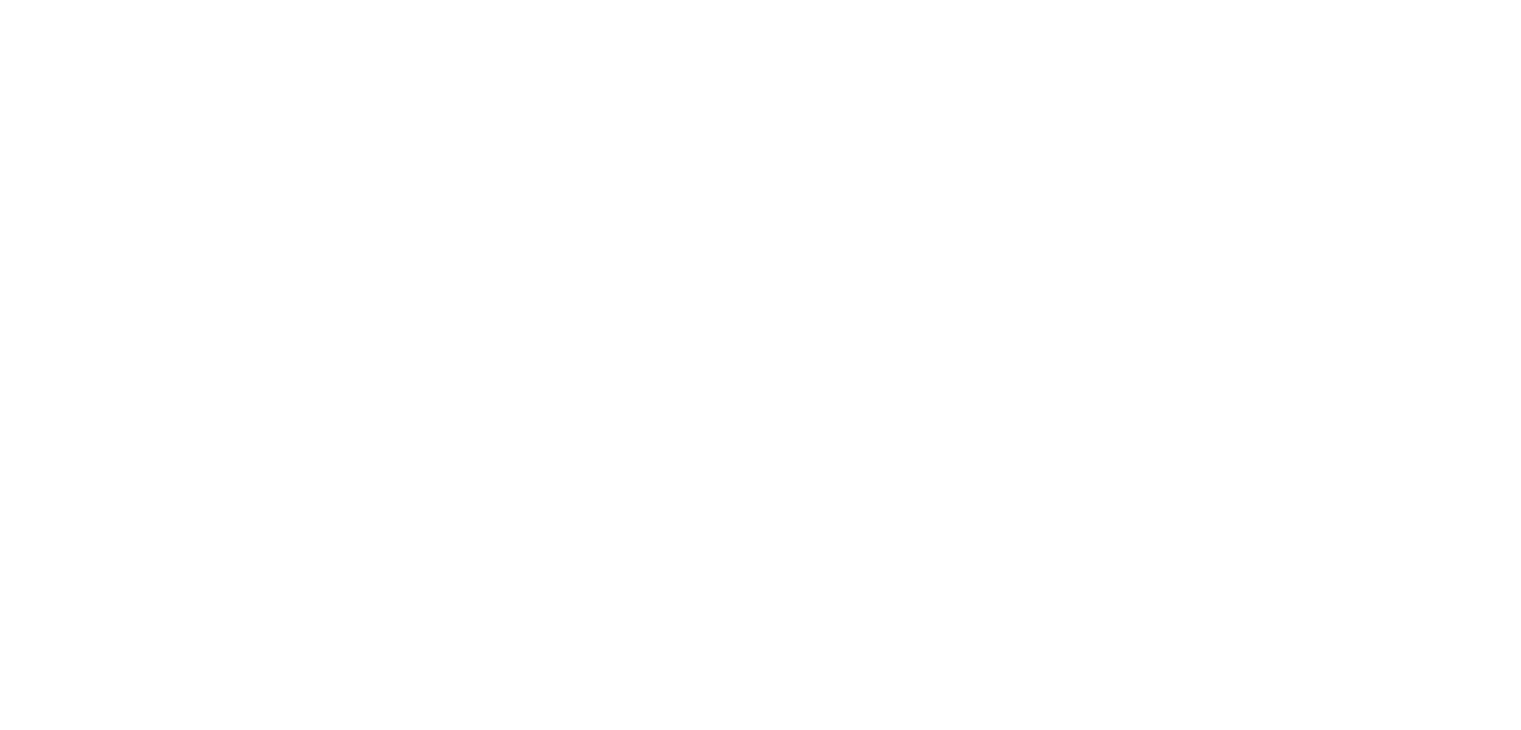 scroll, scrollTop: 0, scrollLeft: 0, axis: both 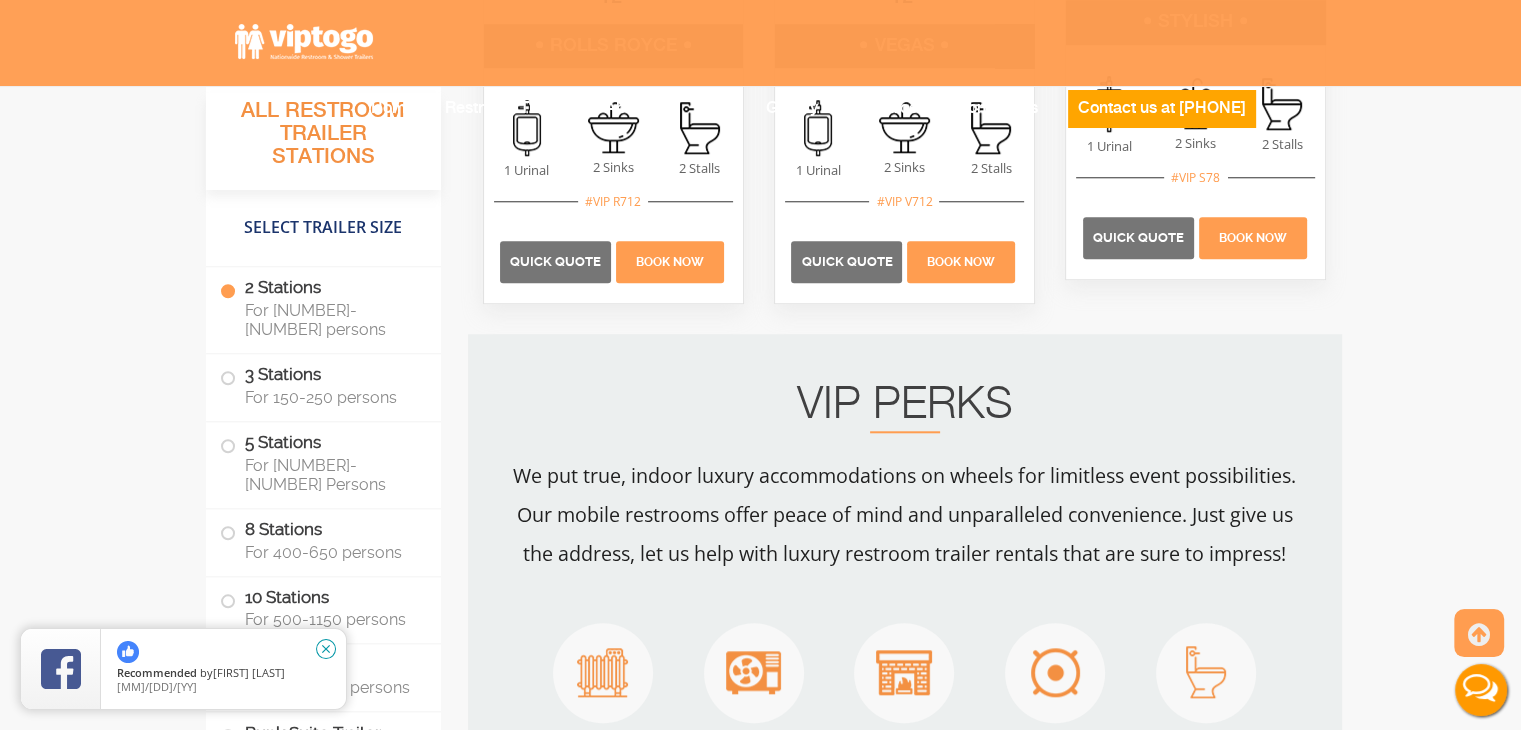 click on "close" at bounding box center (326, 649) 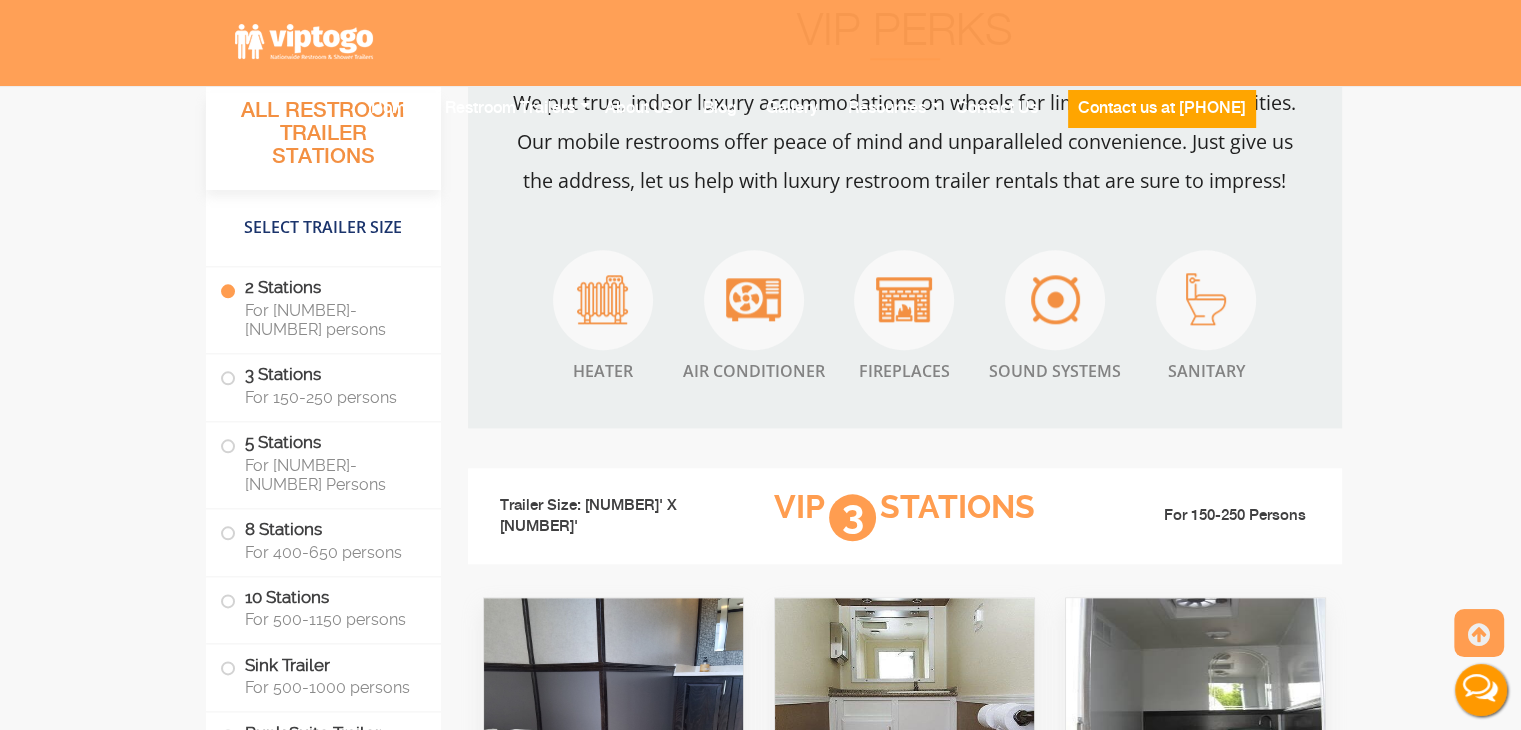 scroll, scrollTop: 2286, scrollLeft: 0, axis: vertical 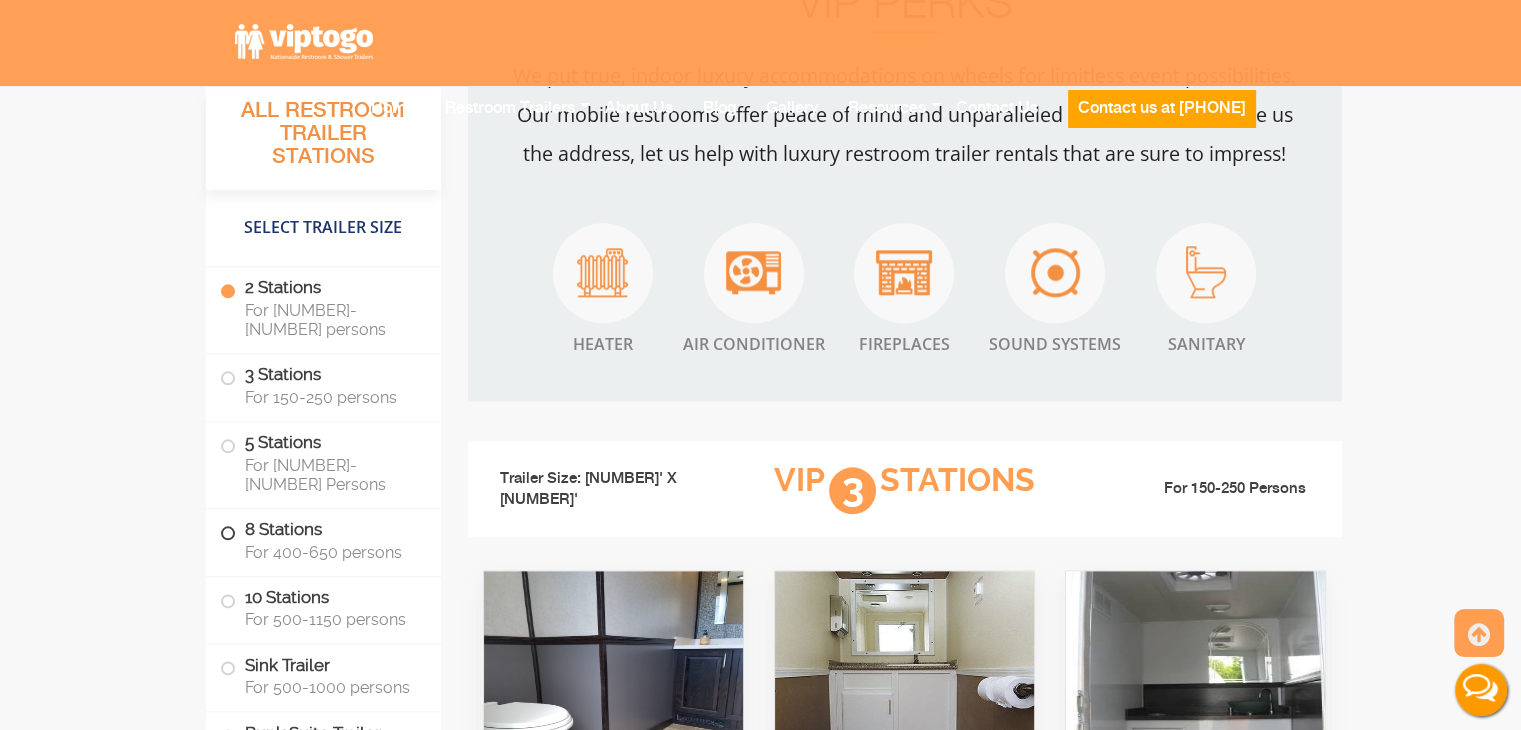 click at bounding box center (228, 533) 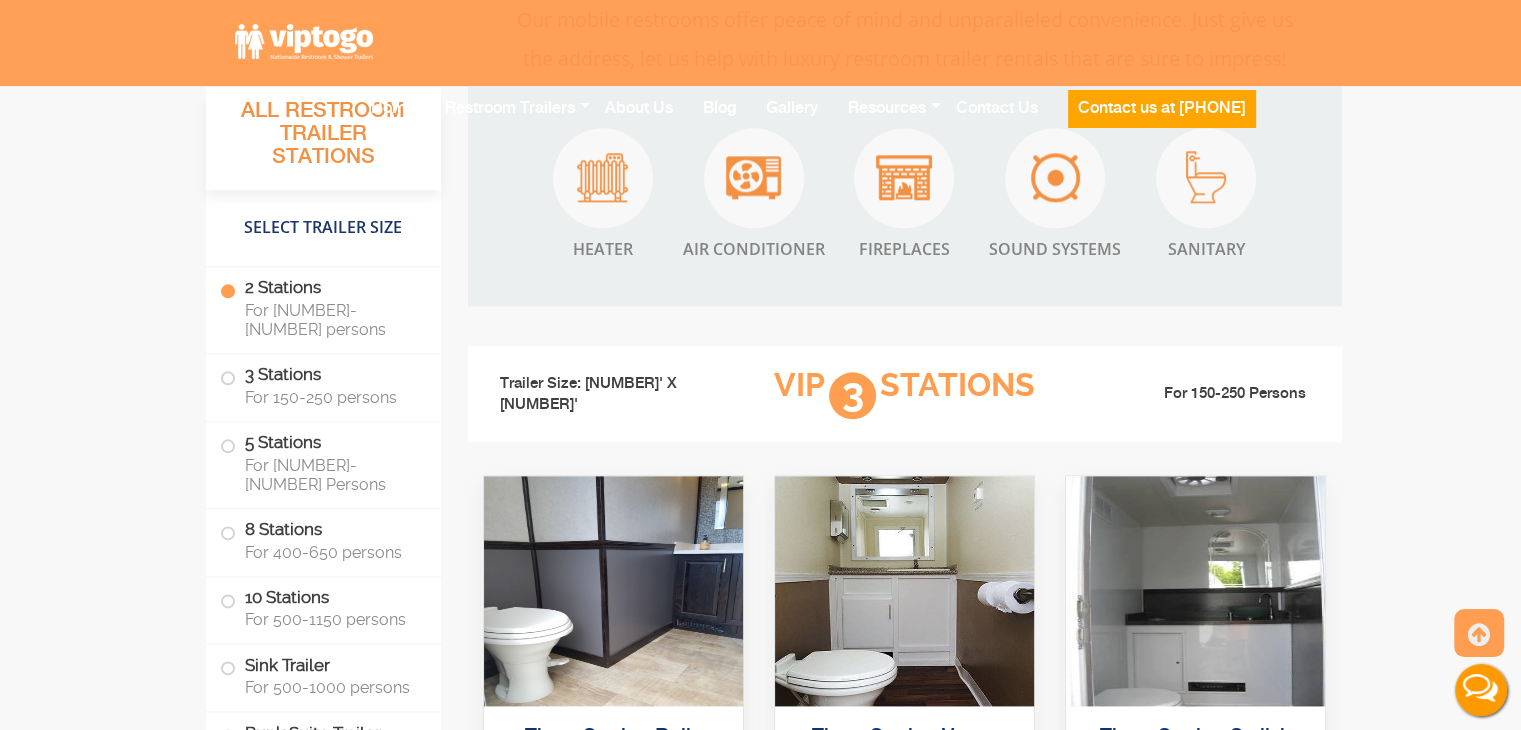 scroll, scrollTop: 2586, scrollLeft: 0, axis: vertical 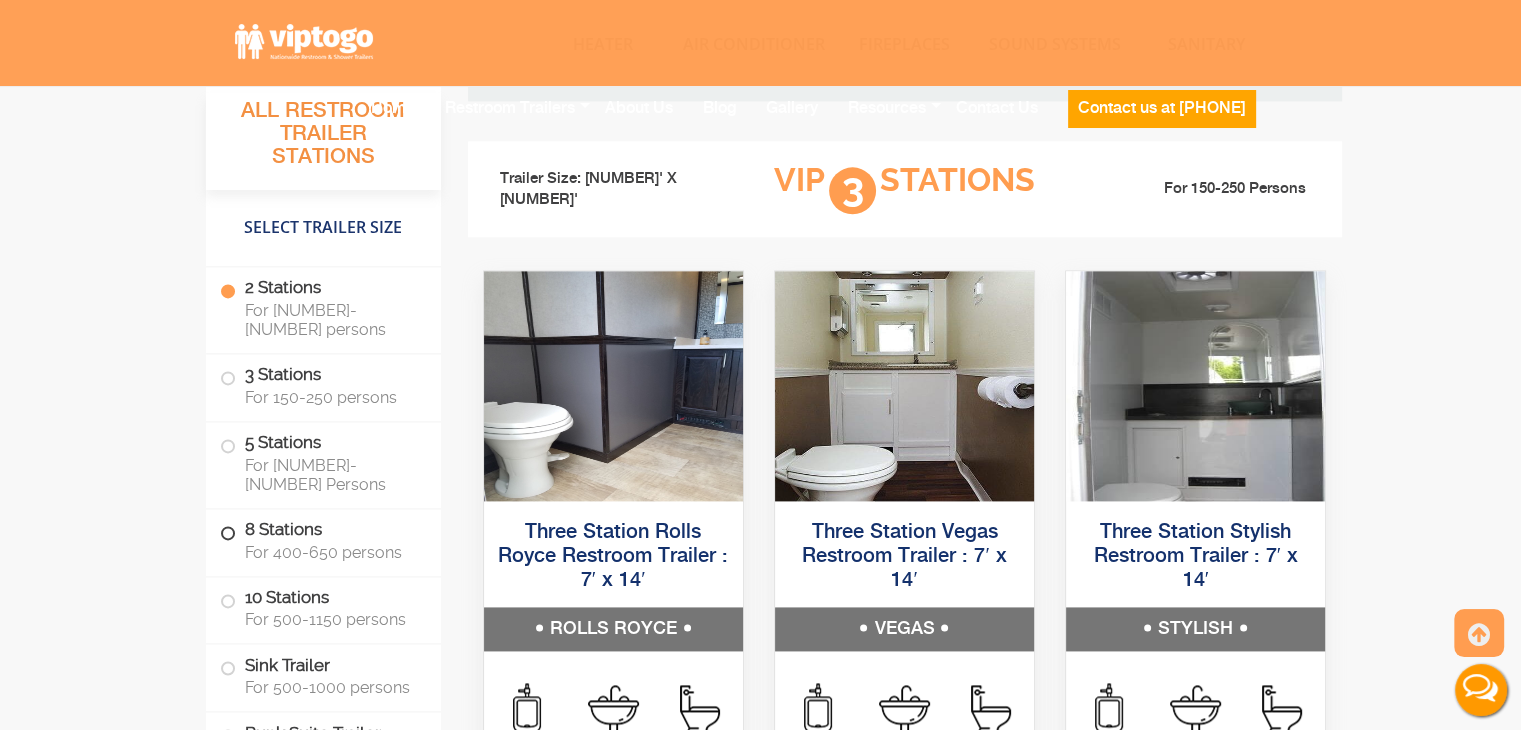 click on "8 Stations
For 400-650 persons" at bounding box center (323, 540) 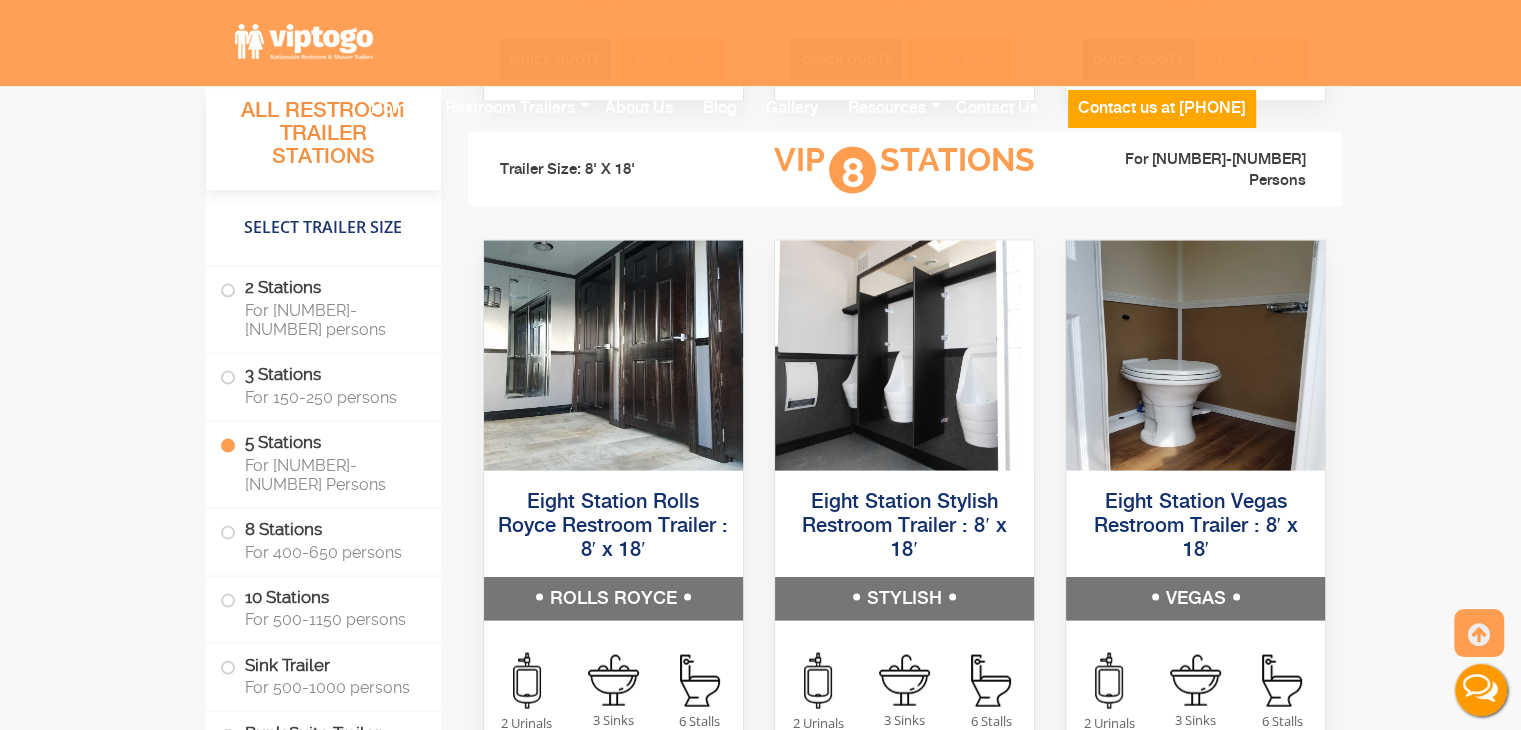 scroll, scrollTop: 4186, scrollLeft: 0, axis: vertical 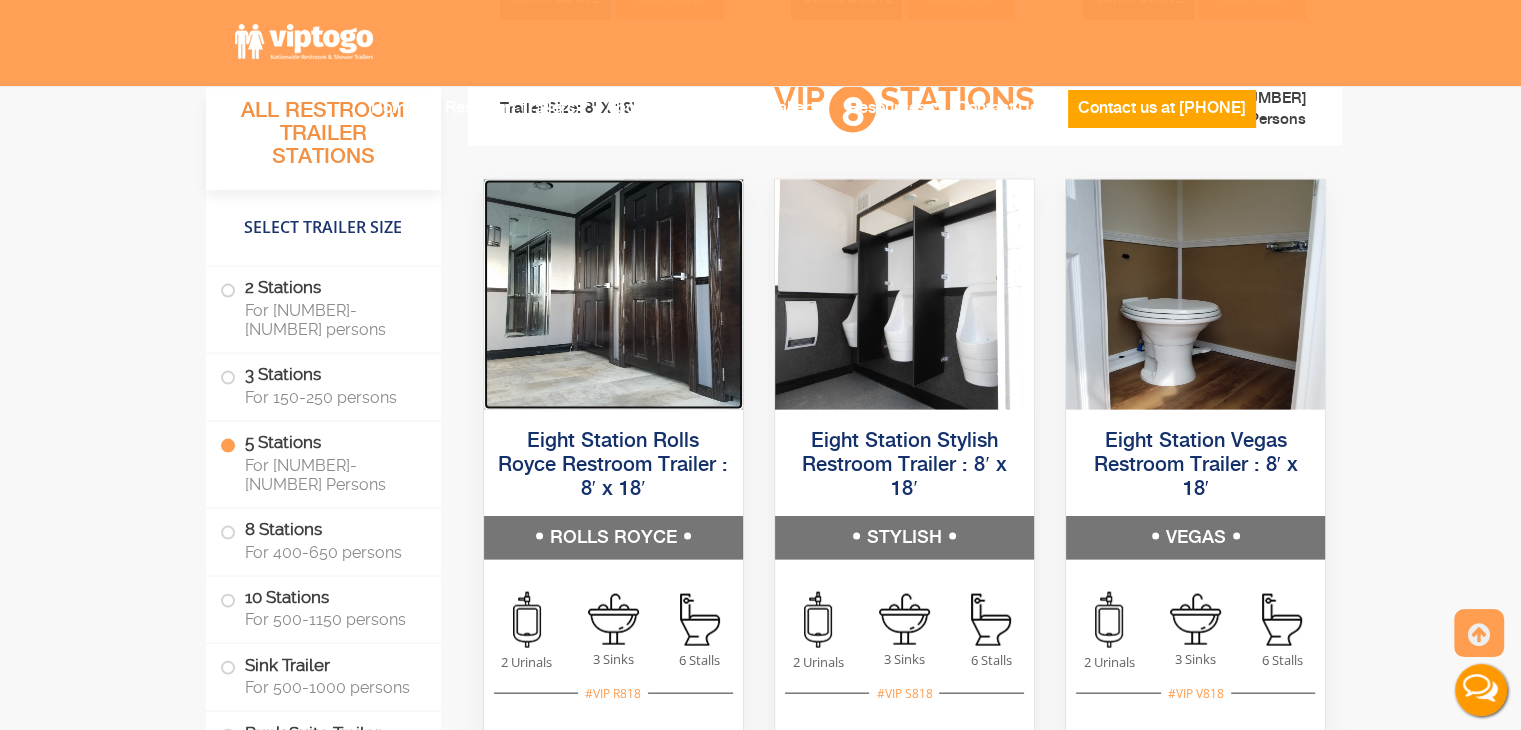 click at bounding box center (613, 295) 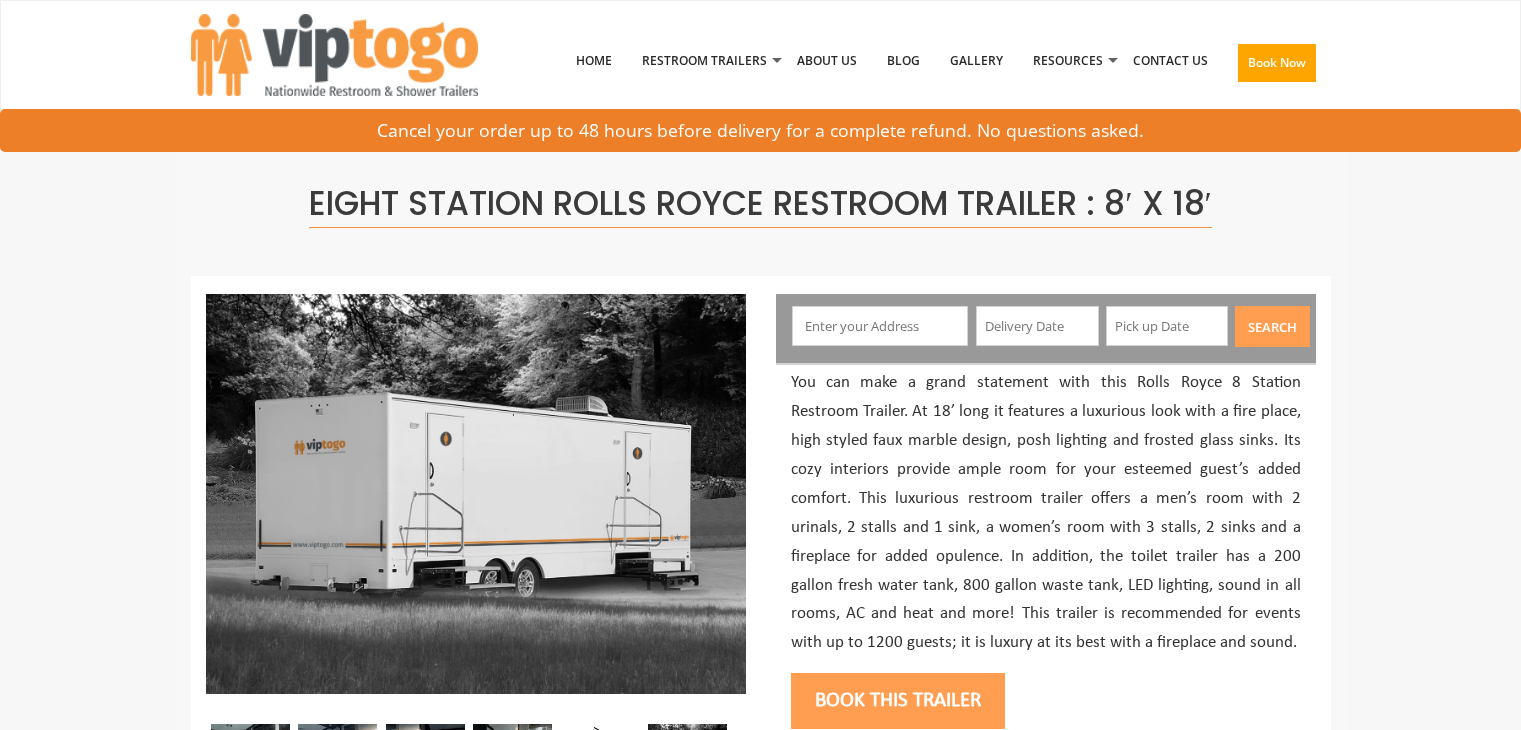 scroll, scrollTop: 0, scrollLeft: 0, axis: both 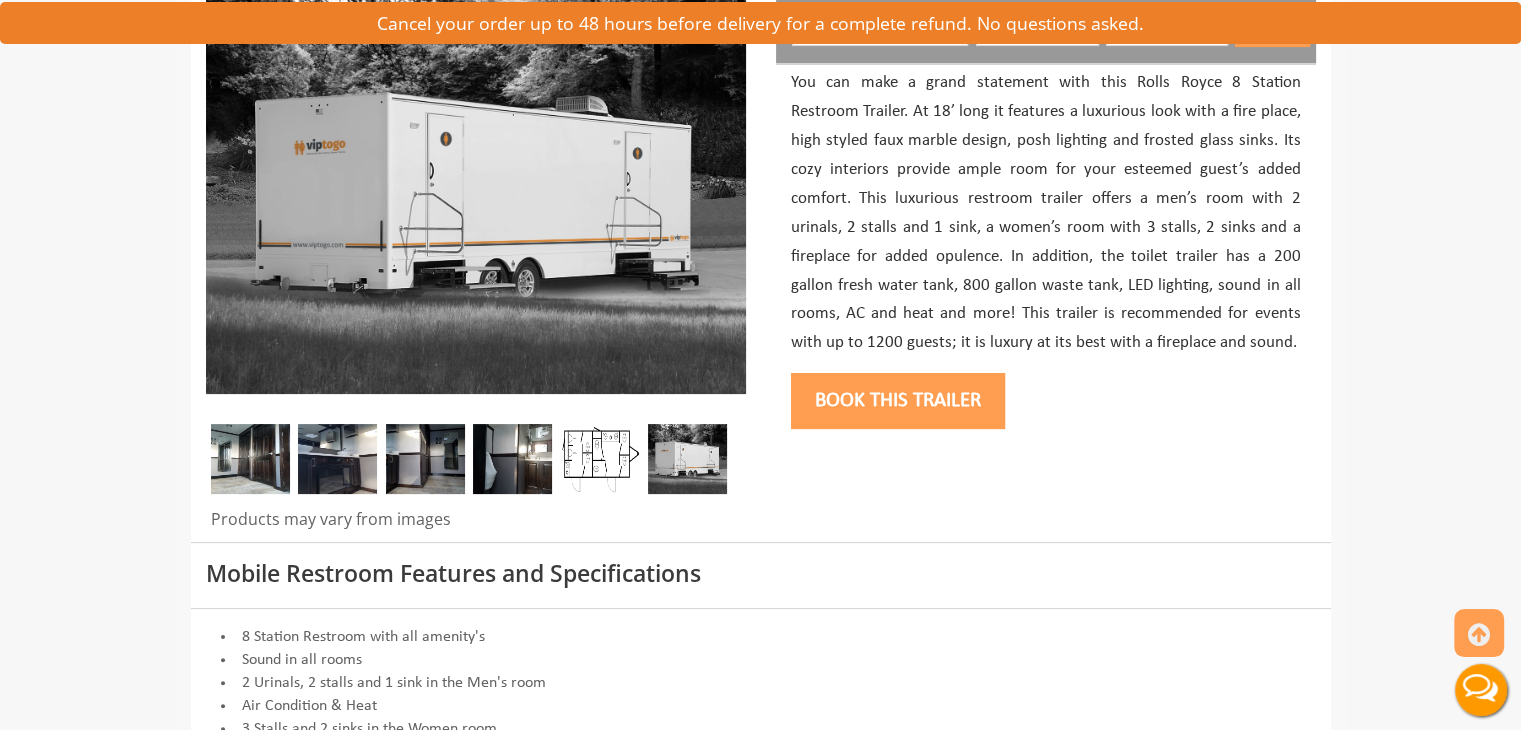 click at bounding box center (337, 459) 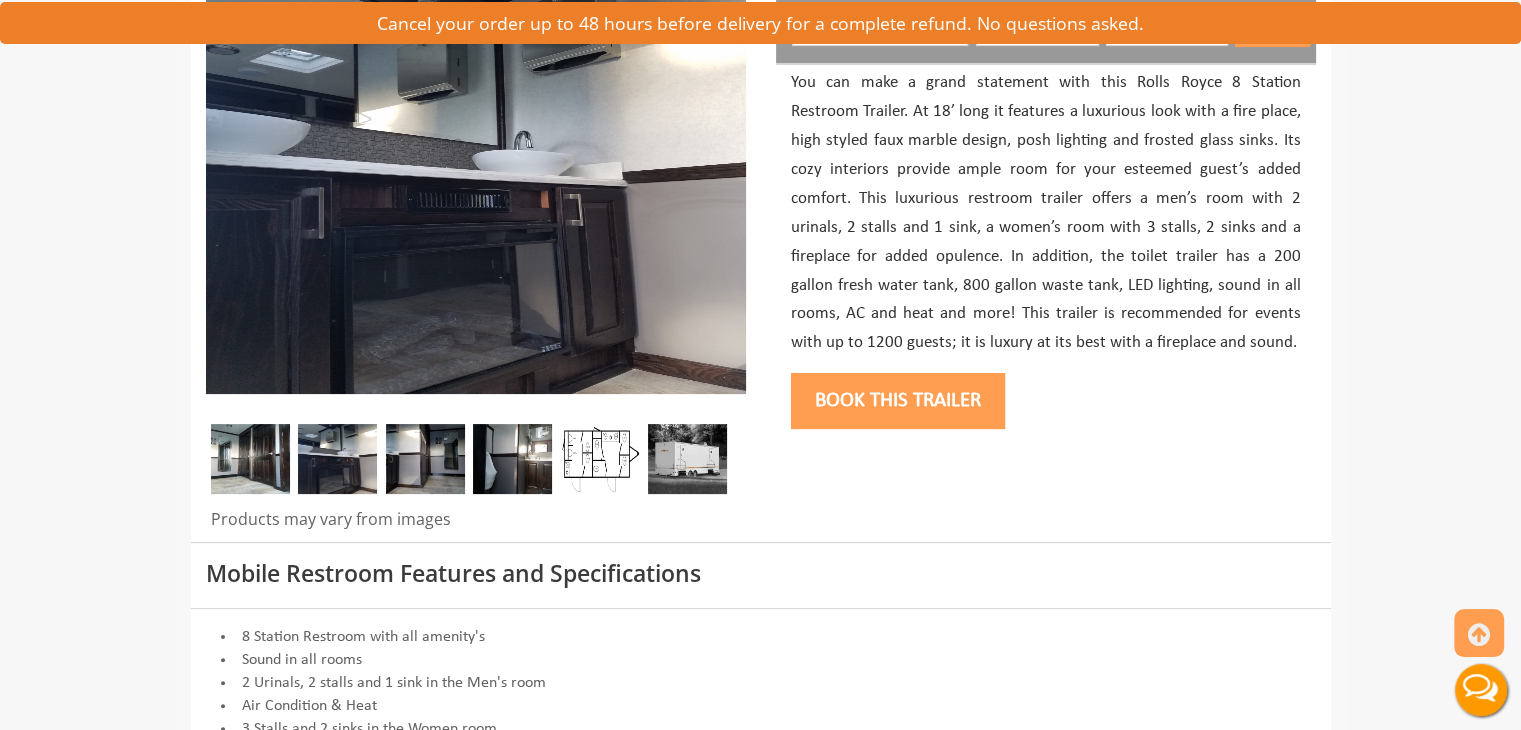 click at bounding box center (425, 459) 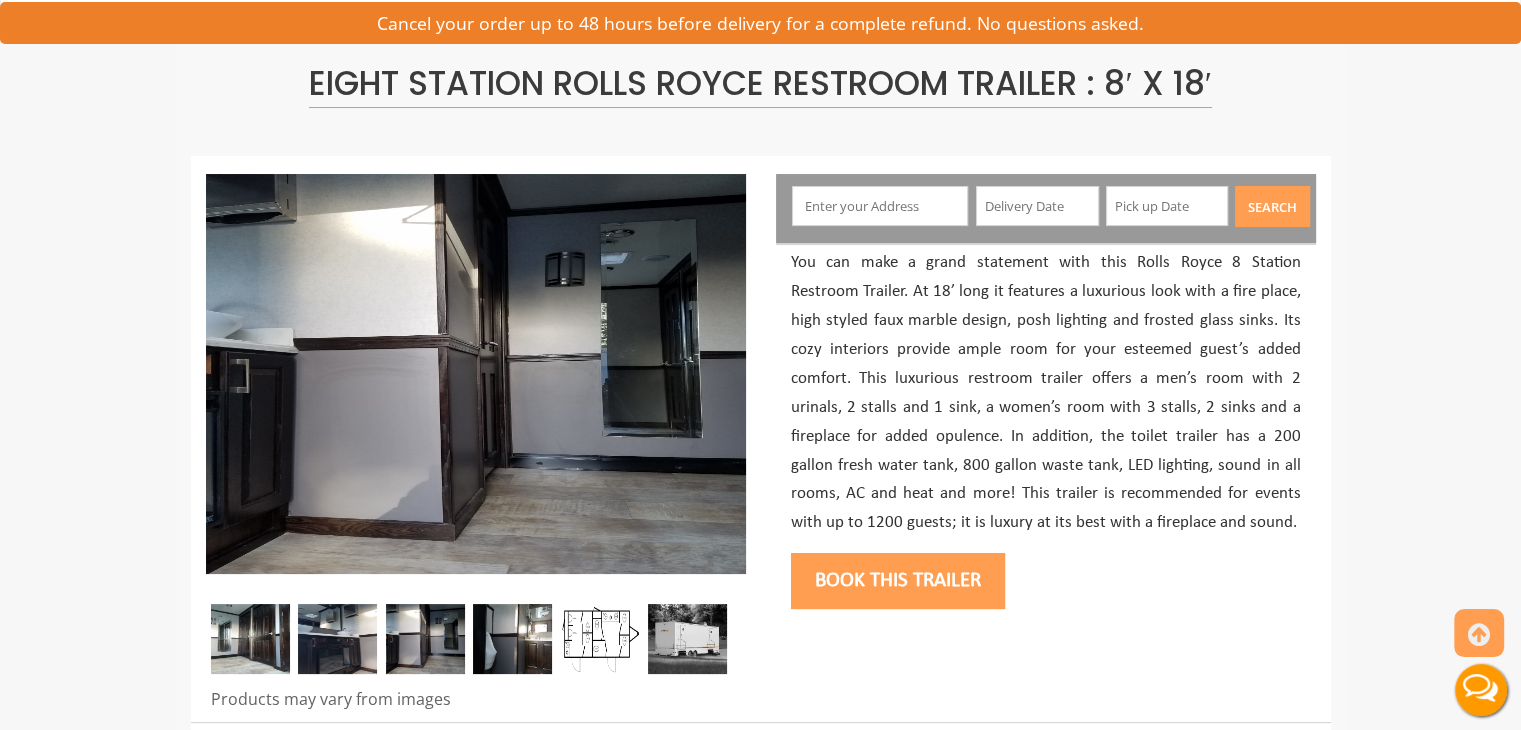 scroll, scrollTop: 100, scrollLeft: 0, axis: vertical 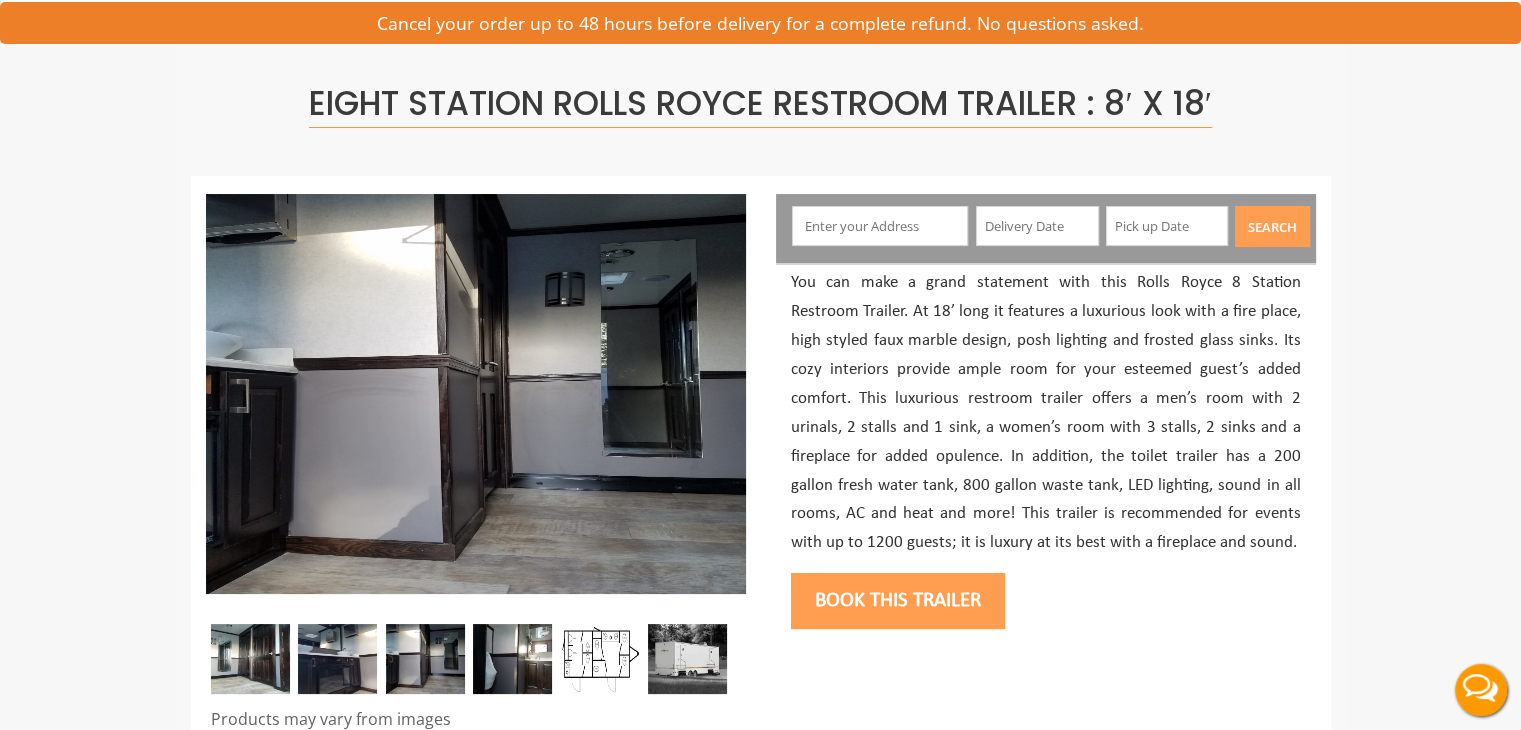 click at bounding box center [512, 659] 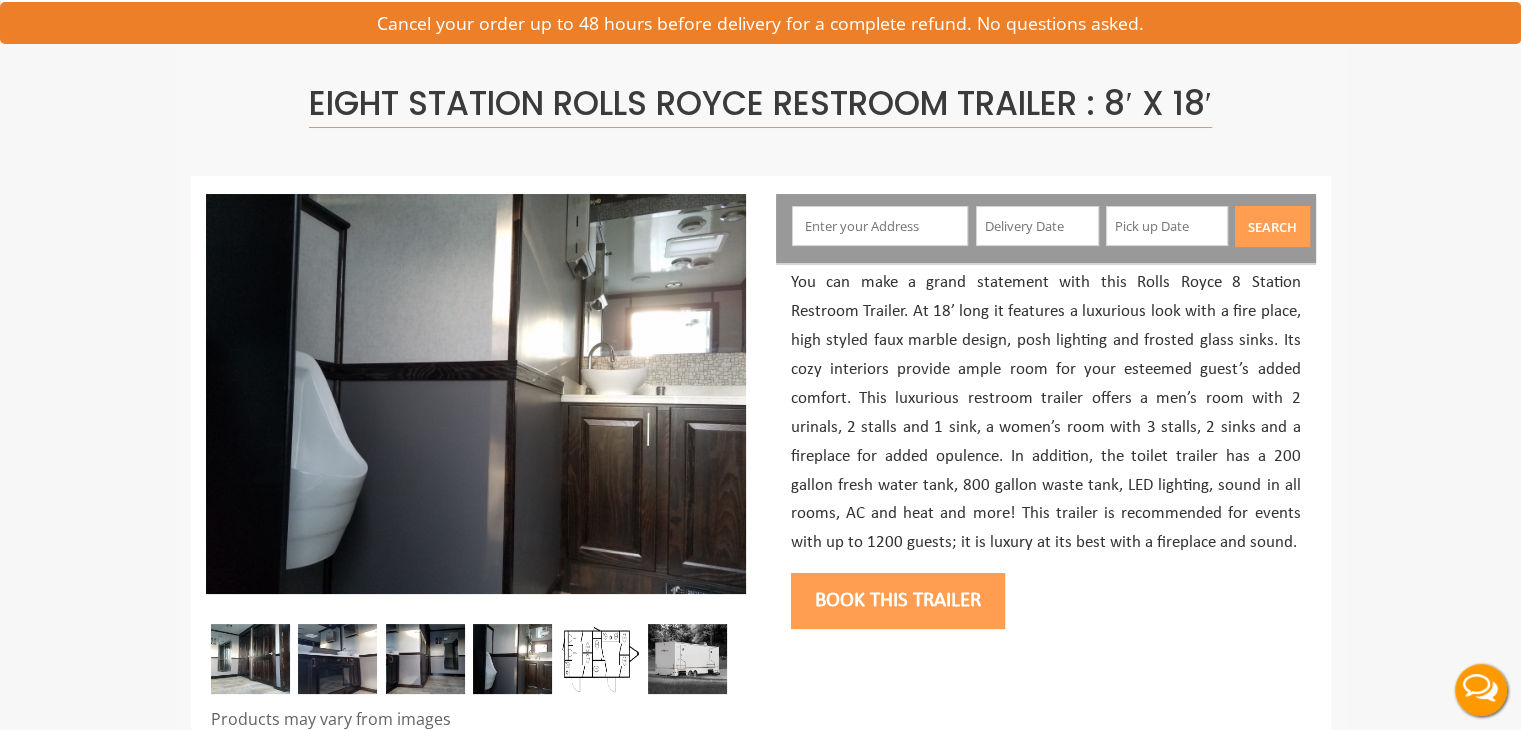 click at bounding box center [687, 659] 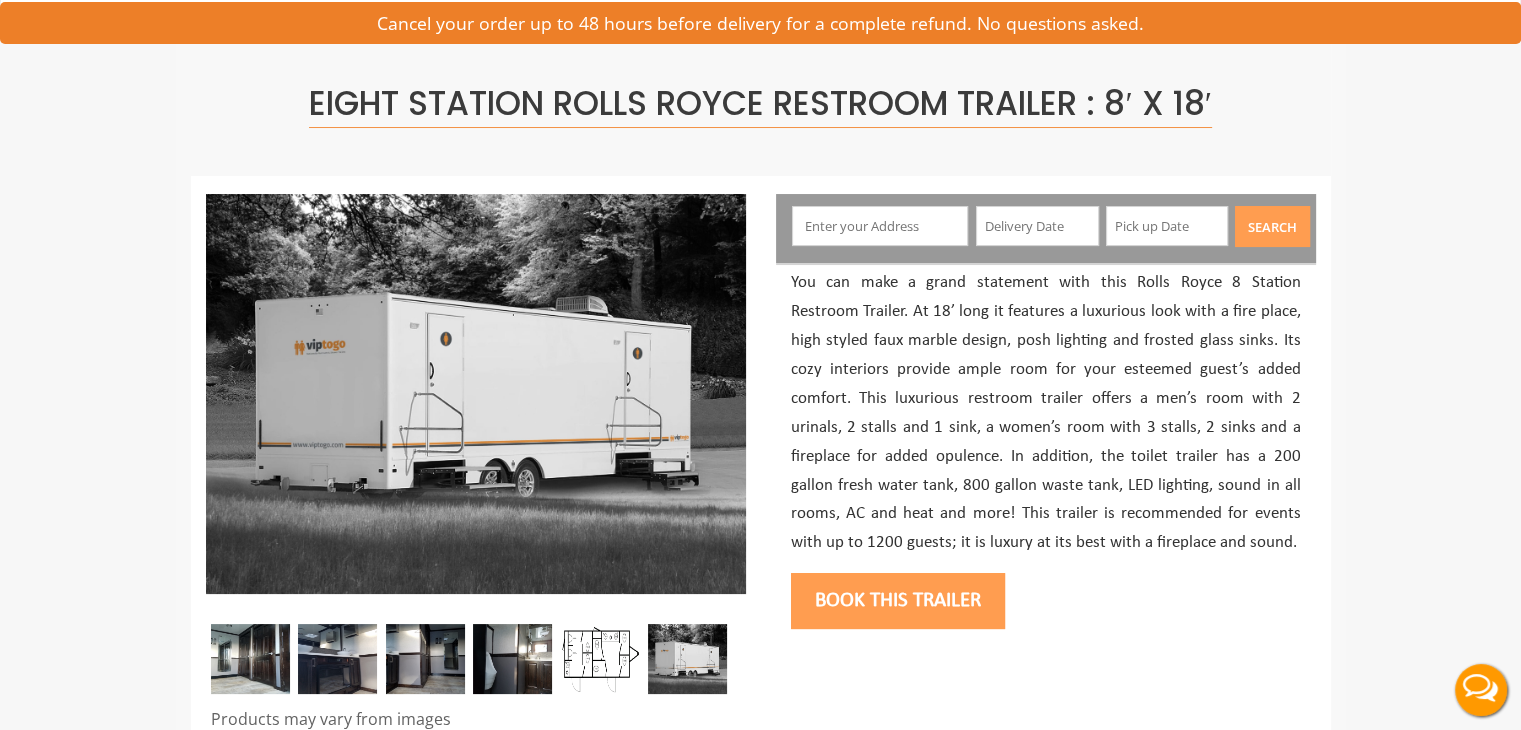 click at bounding box center (337, 659) 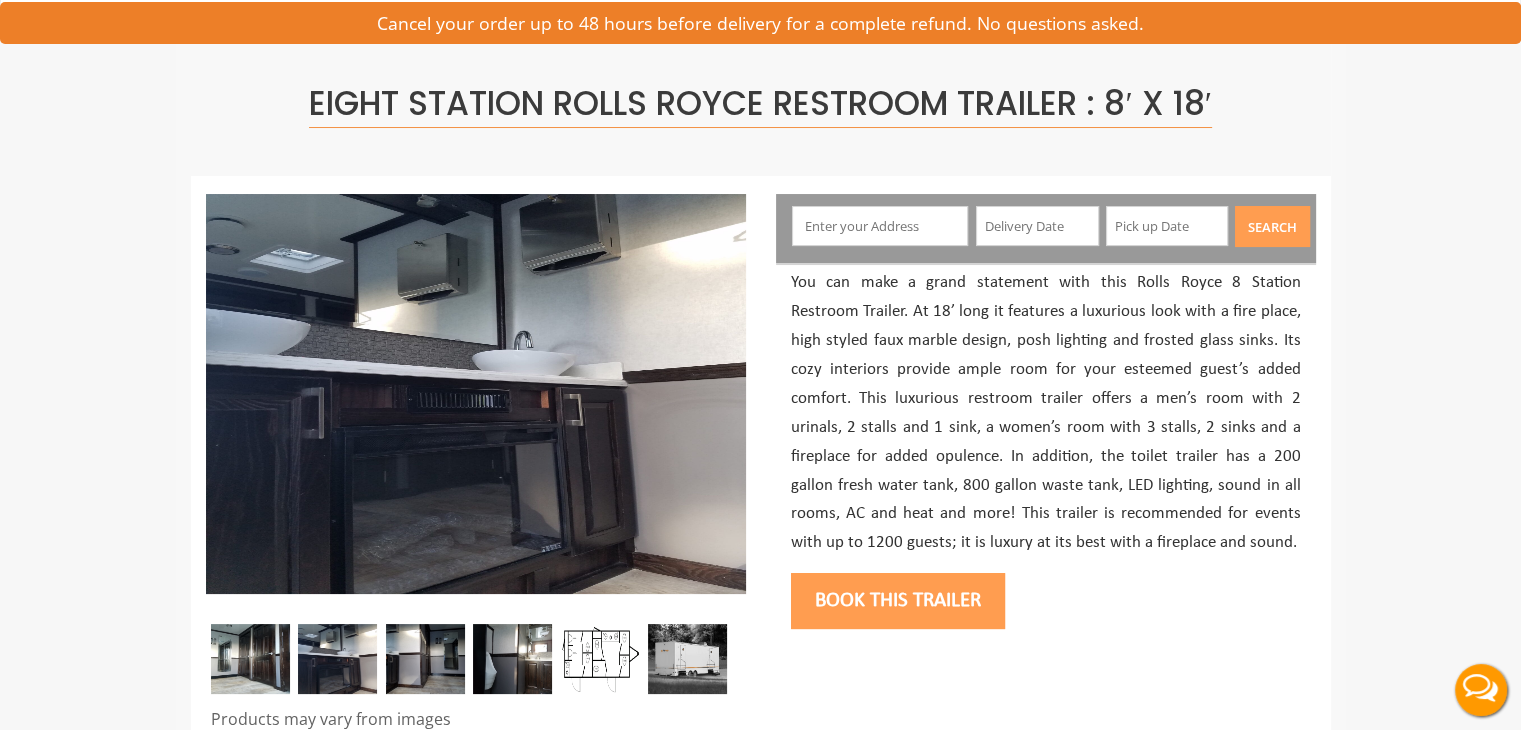 click at bounding box center (250, 659) 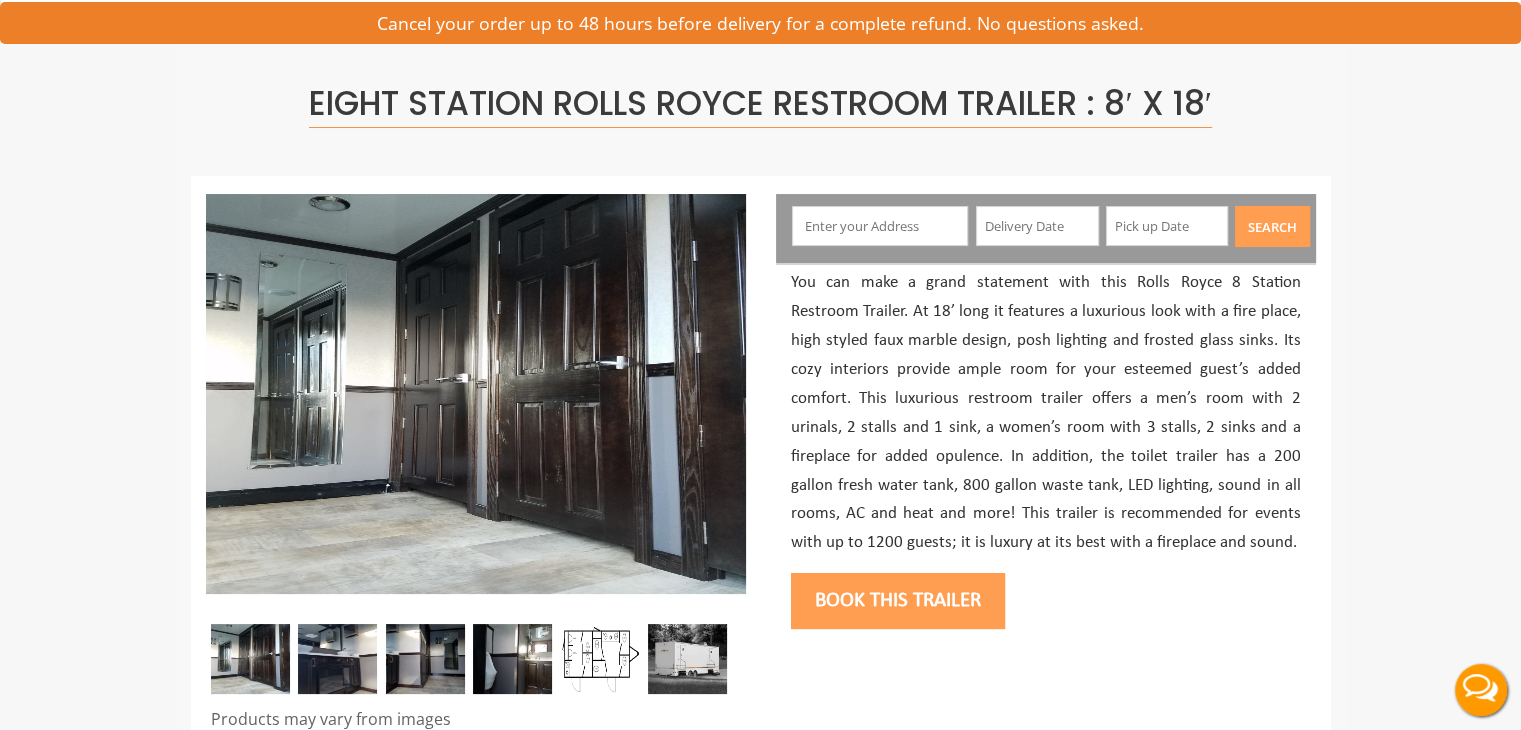click at bounding box center [337, 659] 